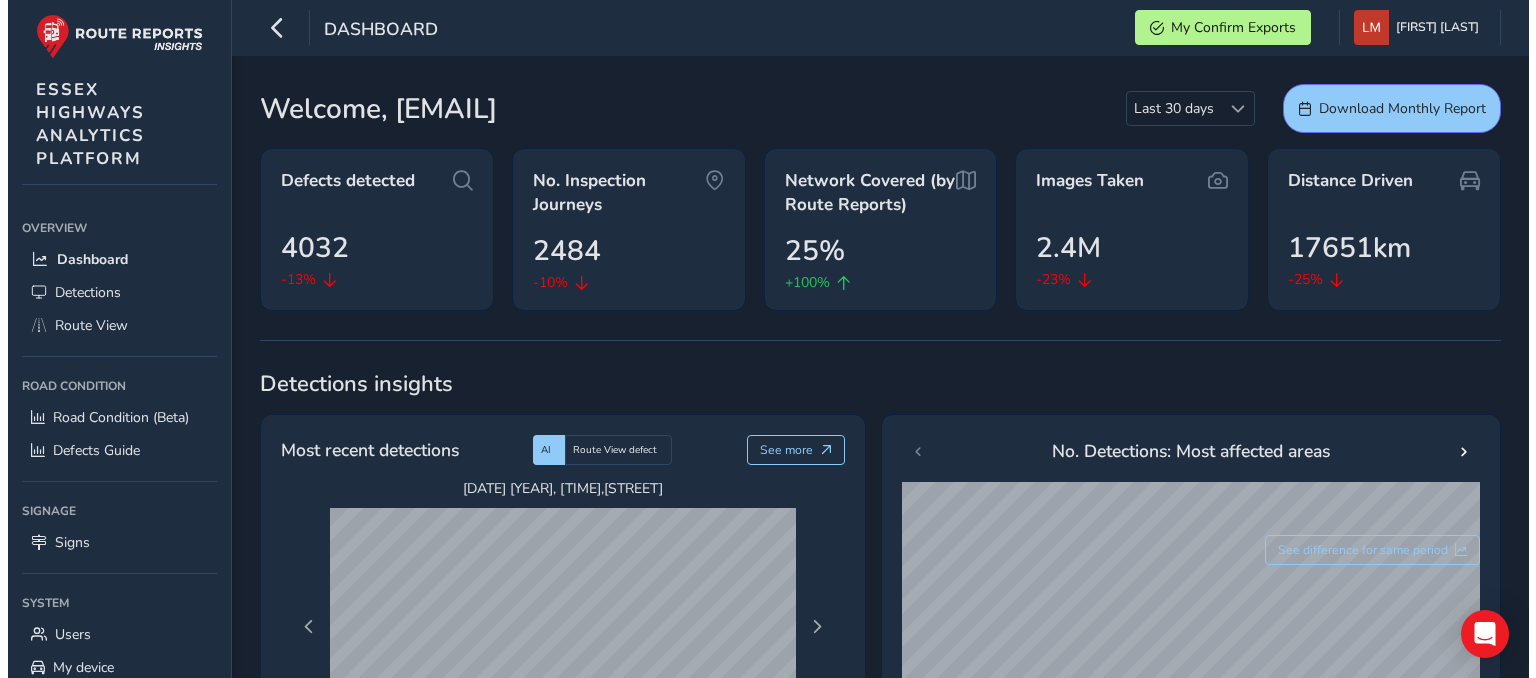 scroll, scrollTop: 0, scrollLeft: 0, axis: both 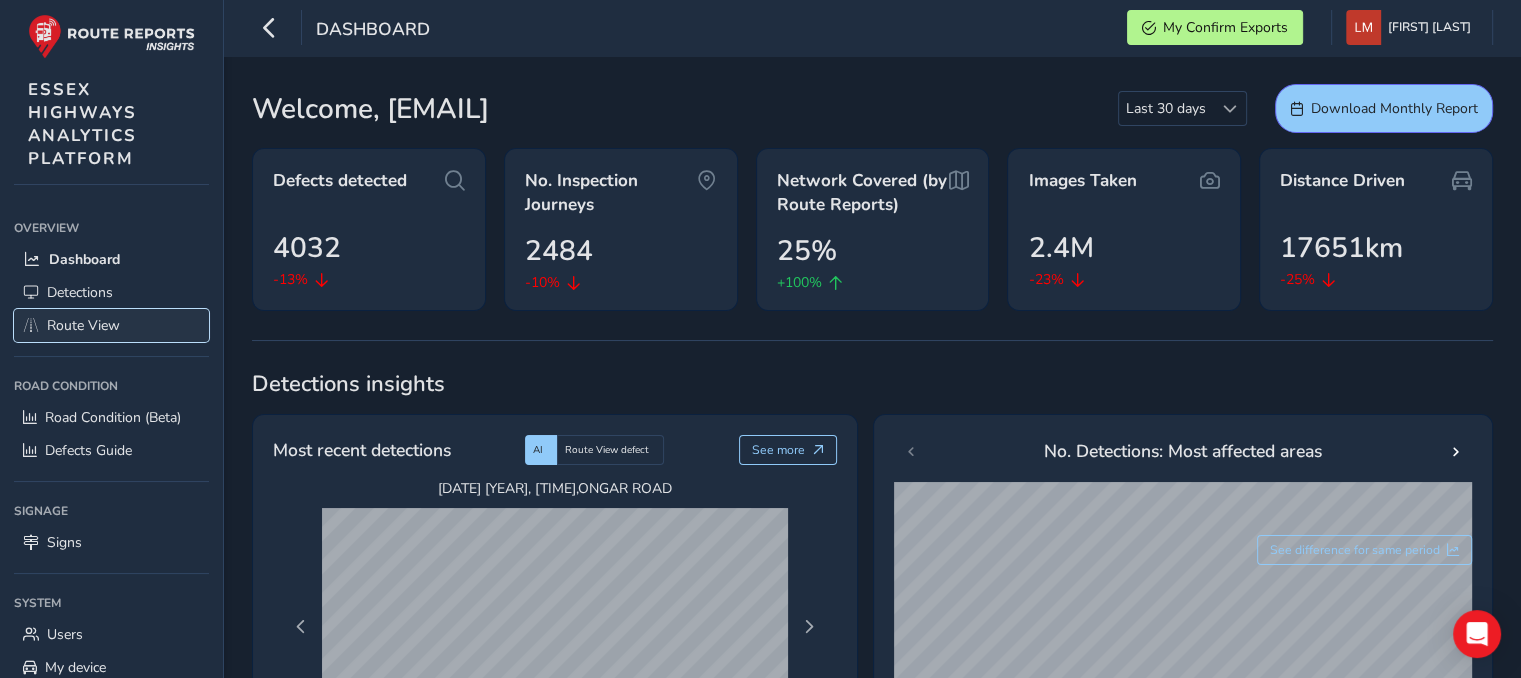 click on "Route View" at bounding box center (83, 325) 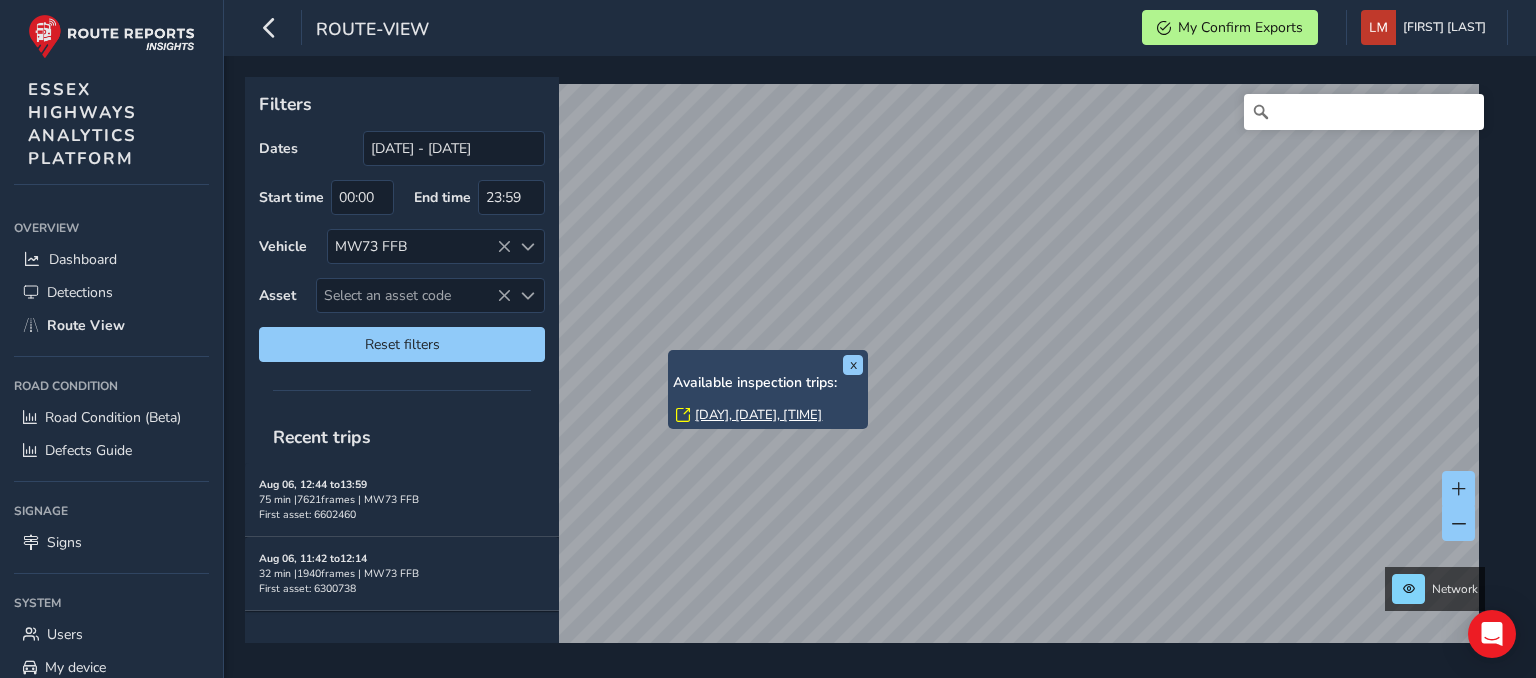 click on "[DAY], [DATE], [TIME]" at bounding box center [758, 415] 